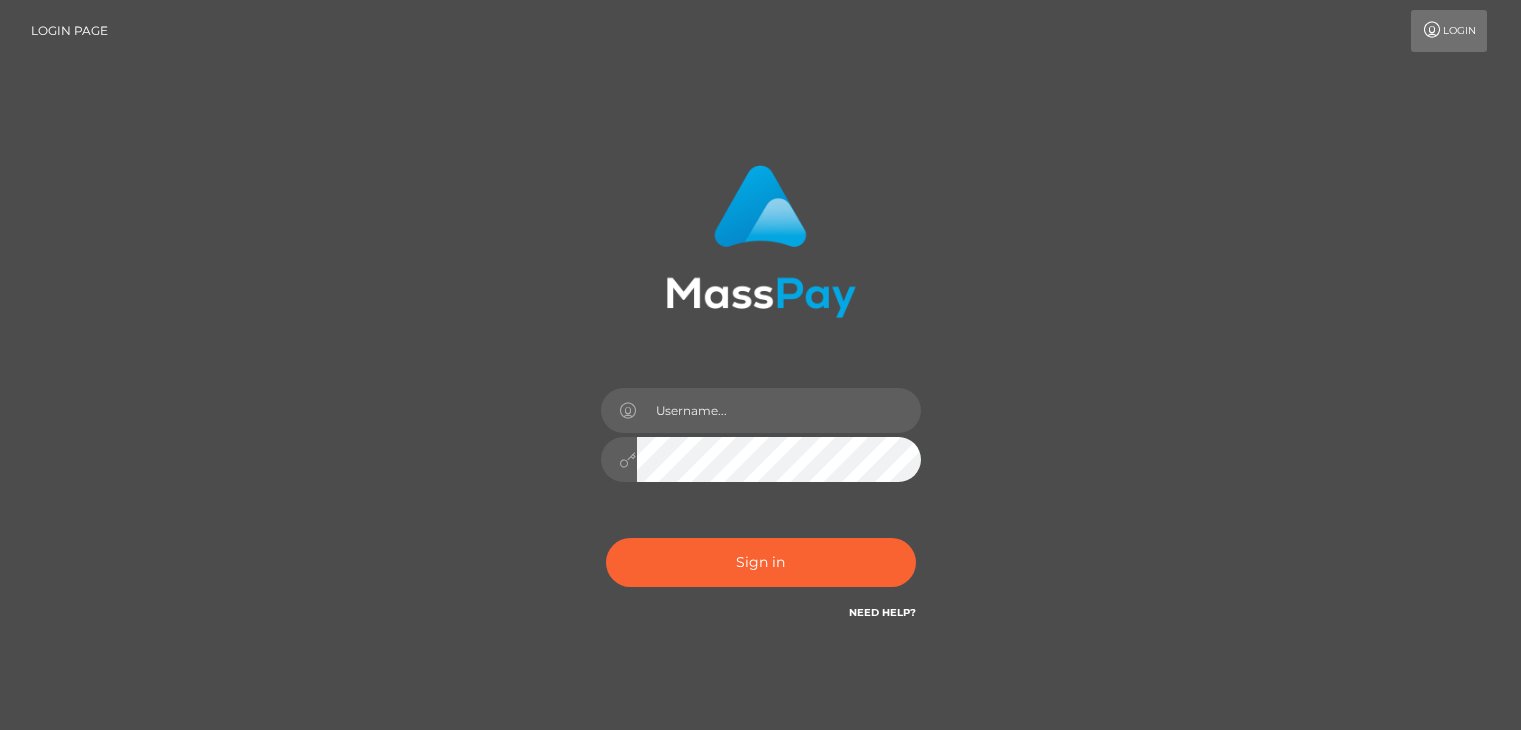 scroll, scrollTop: 0, scrollLeft: 0, axis: both 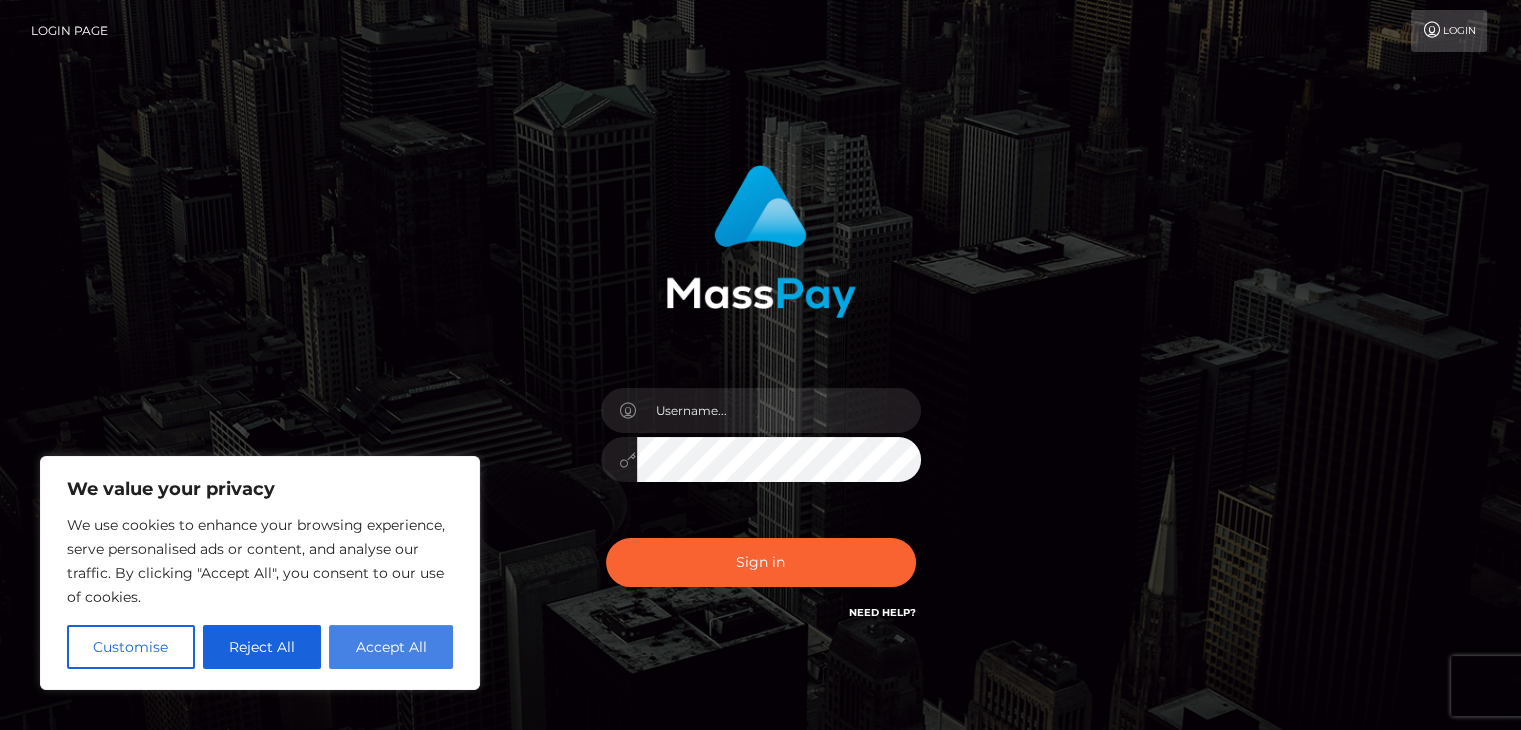 click on "Accept All" at bounding box center [391, 647] 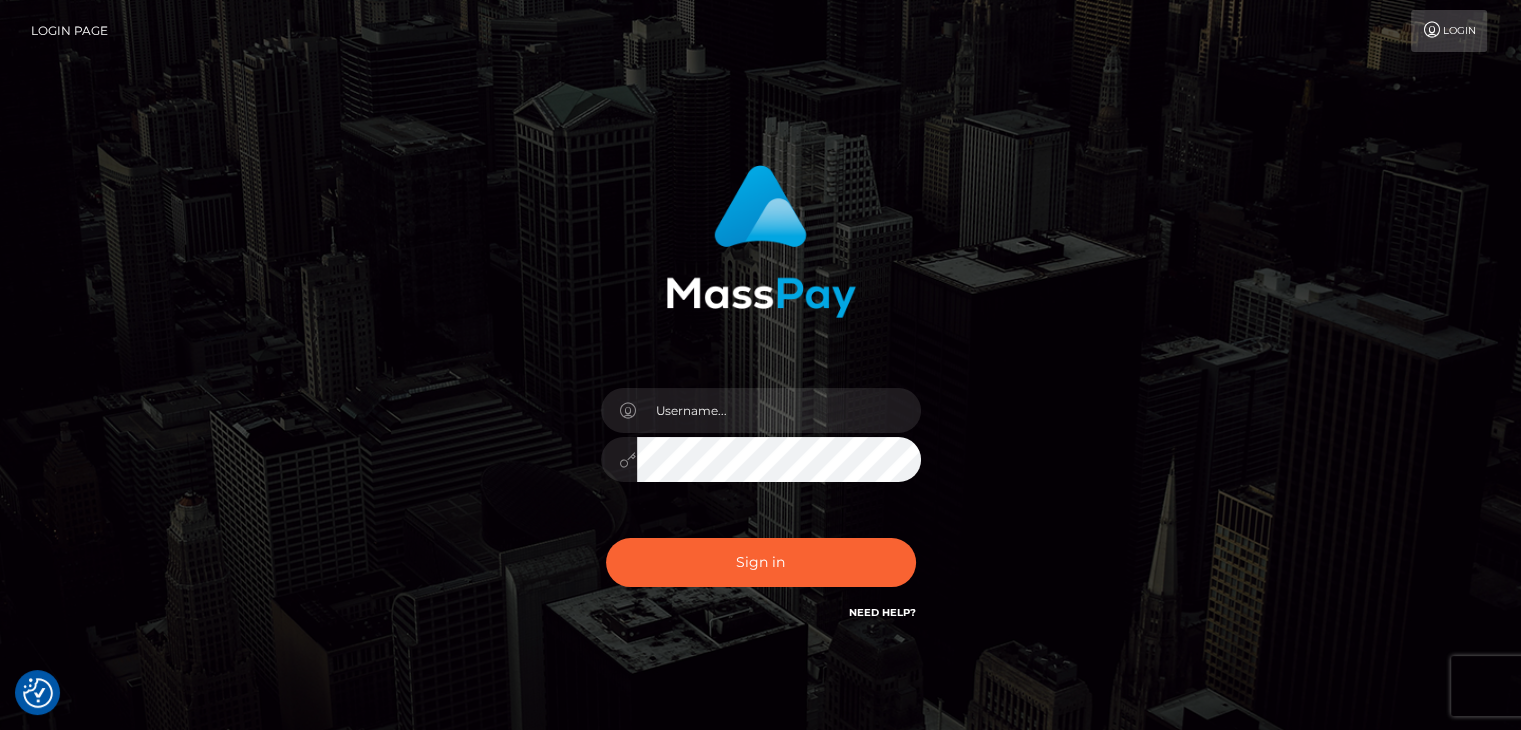 checkbox on "true" 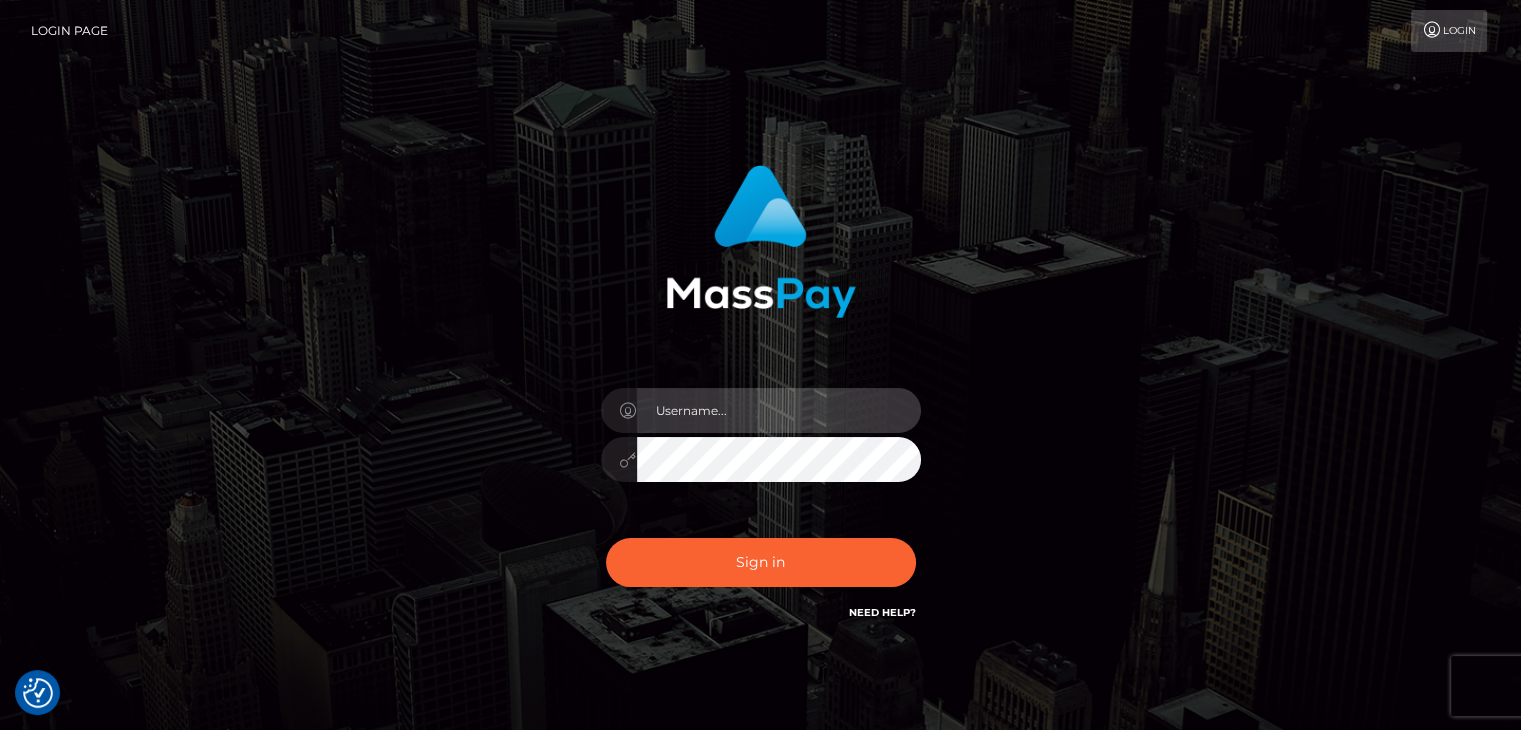 click at bounding box center (779, 410) 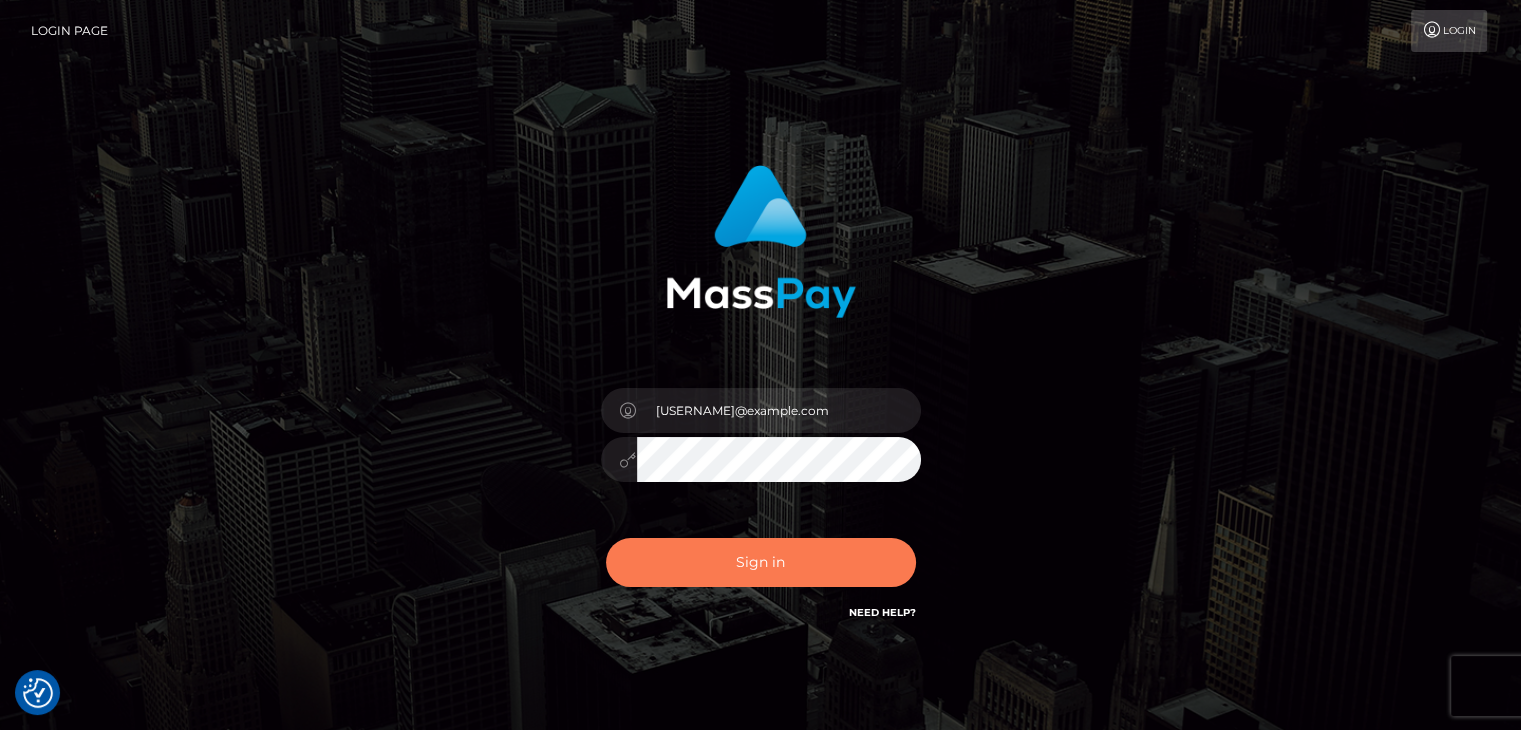 click on "Sign in" at bounding box center [761, 562] 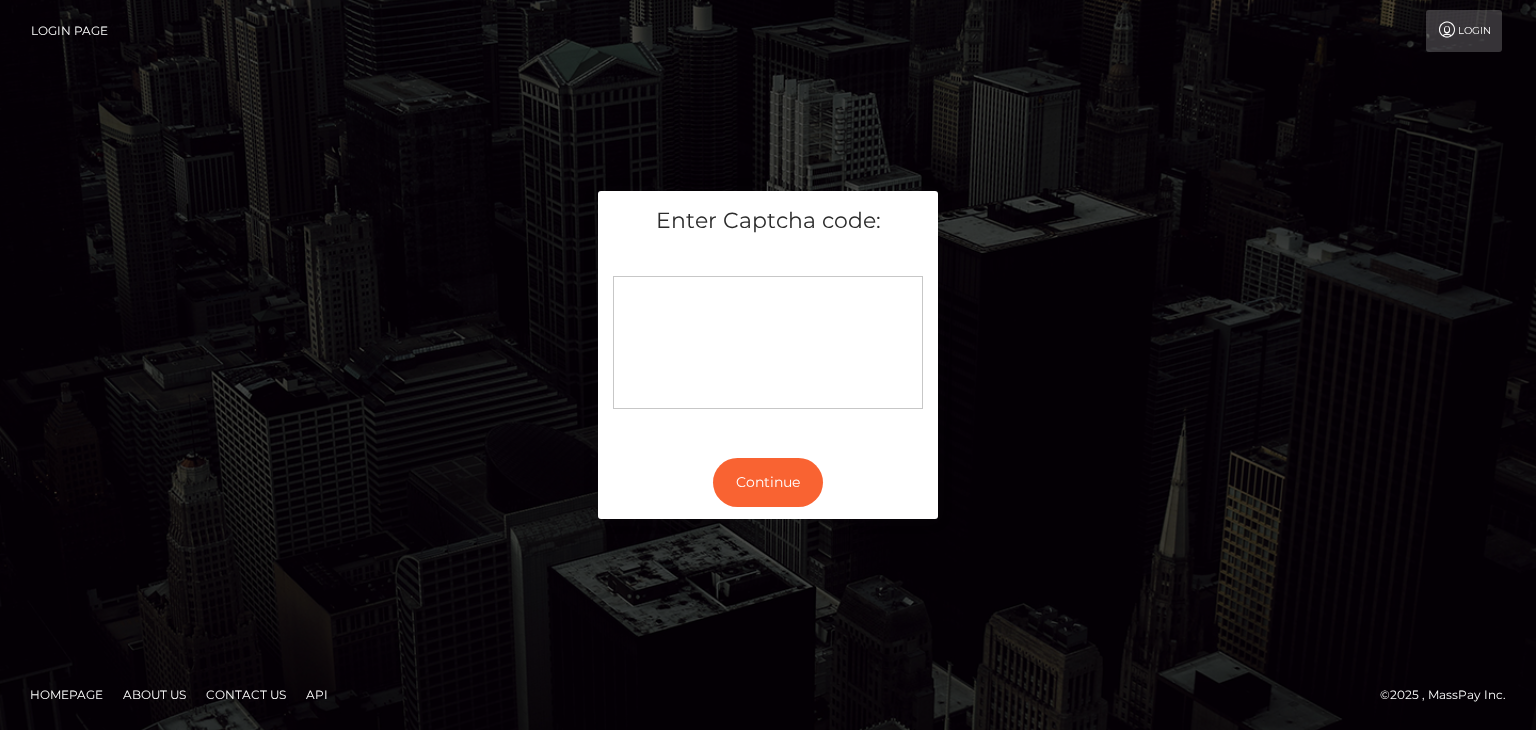 scroll, scrollTop: 0, scrollLeft: 0, axis: both 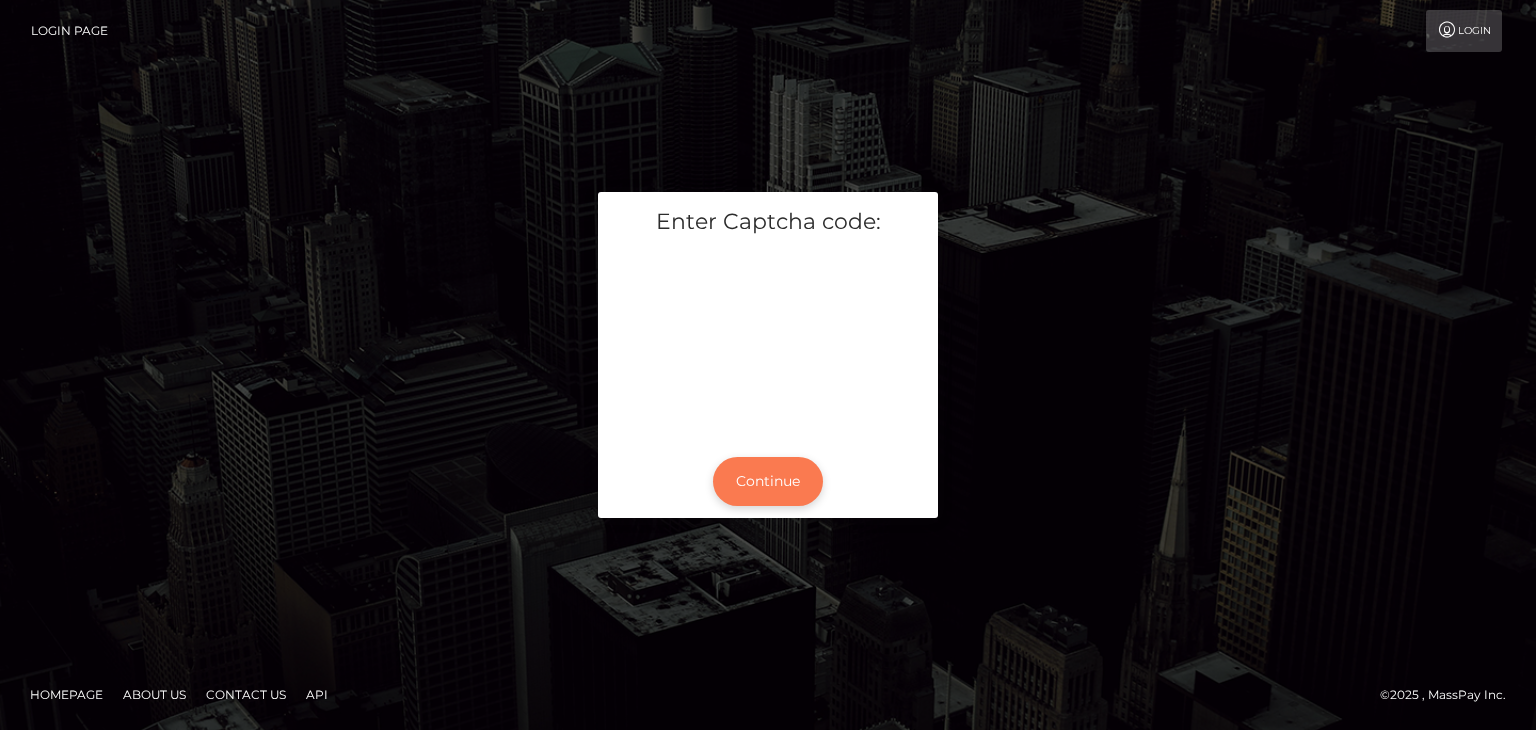 click on "Continue" at bounding box center [768, 481] 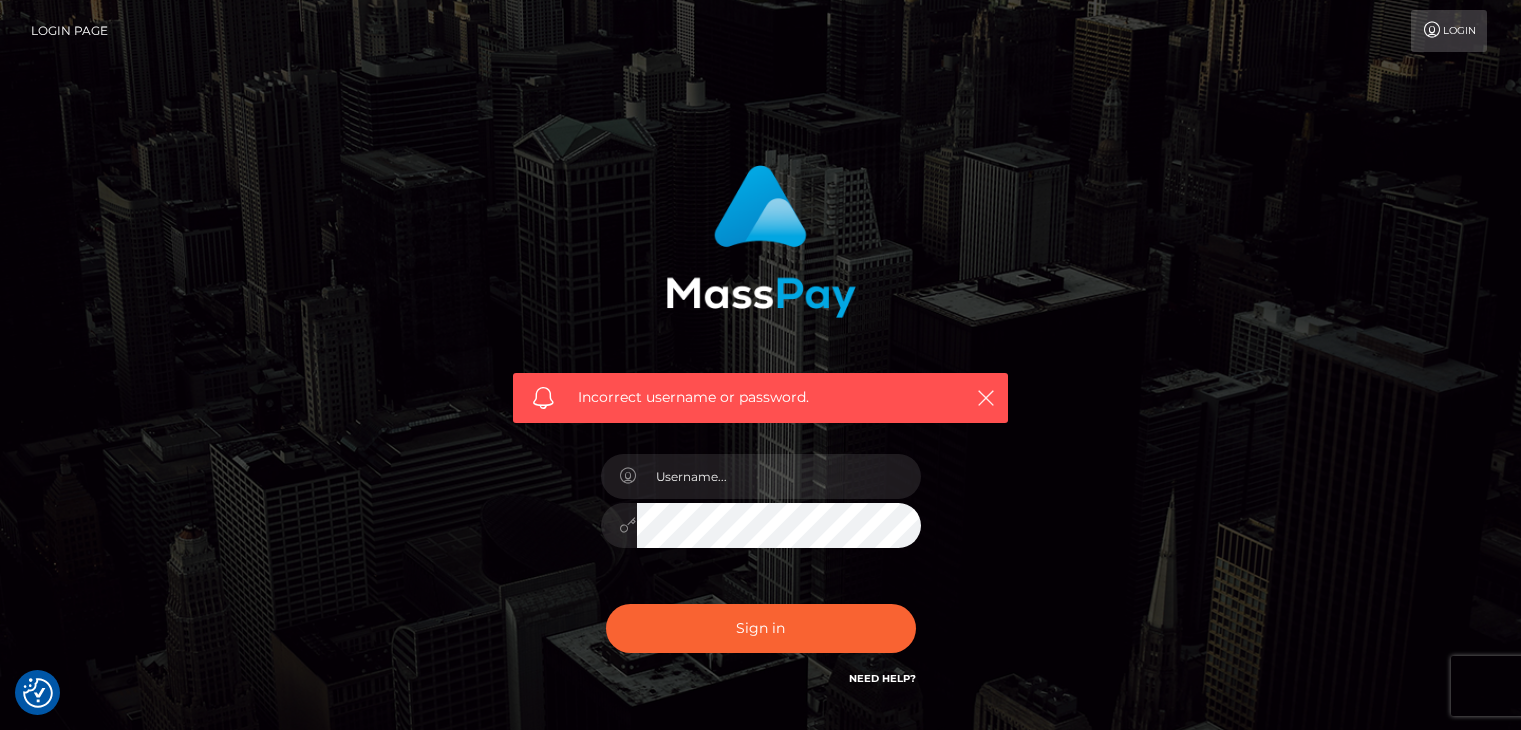 scroll, scrollTop: 0, scrollLeft: 0, axis: both 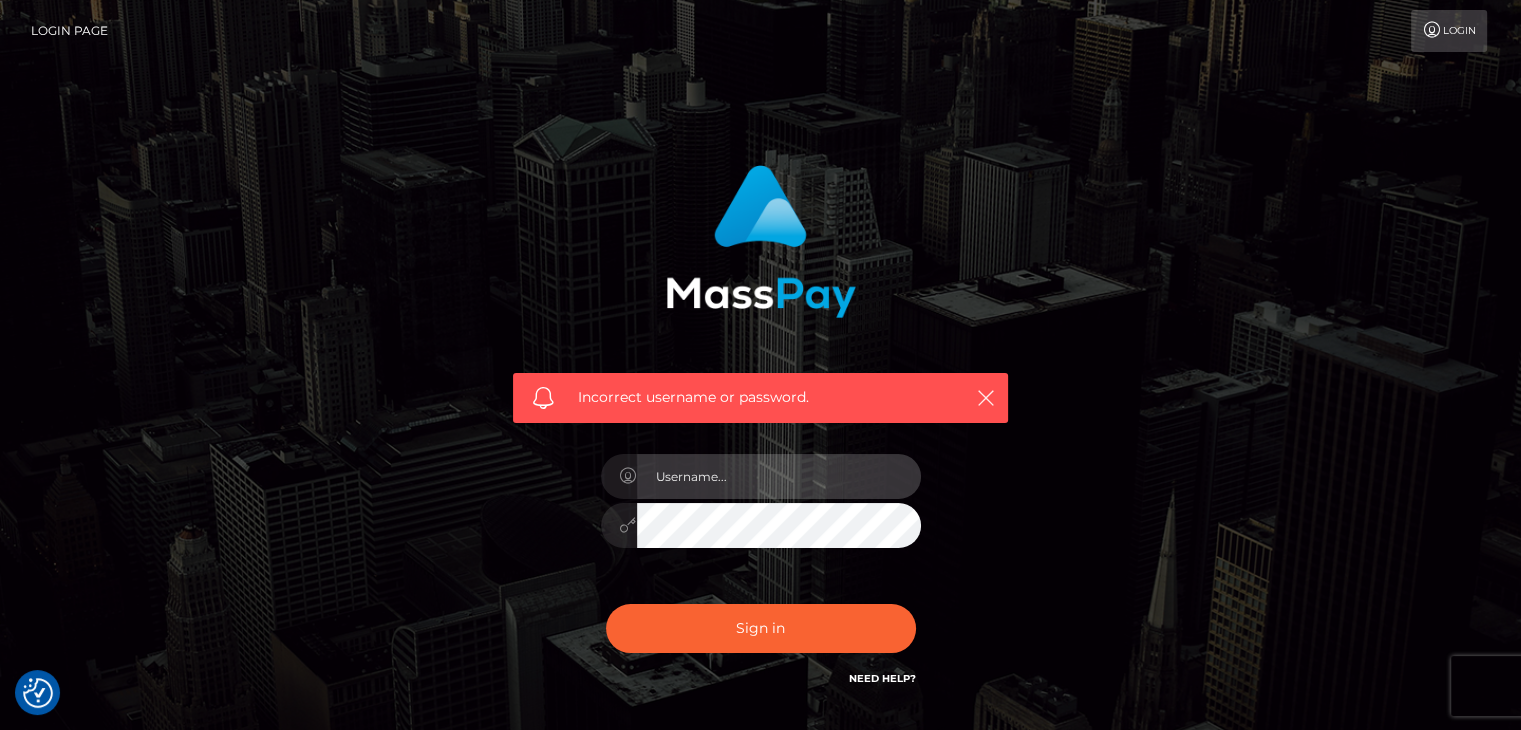 click at bounding box center [779, 476] 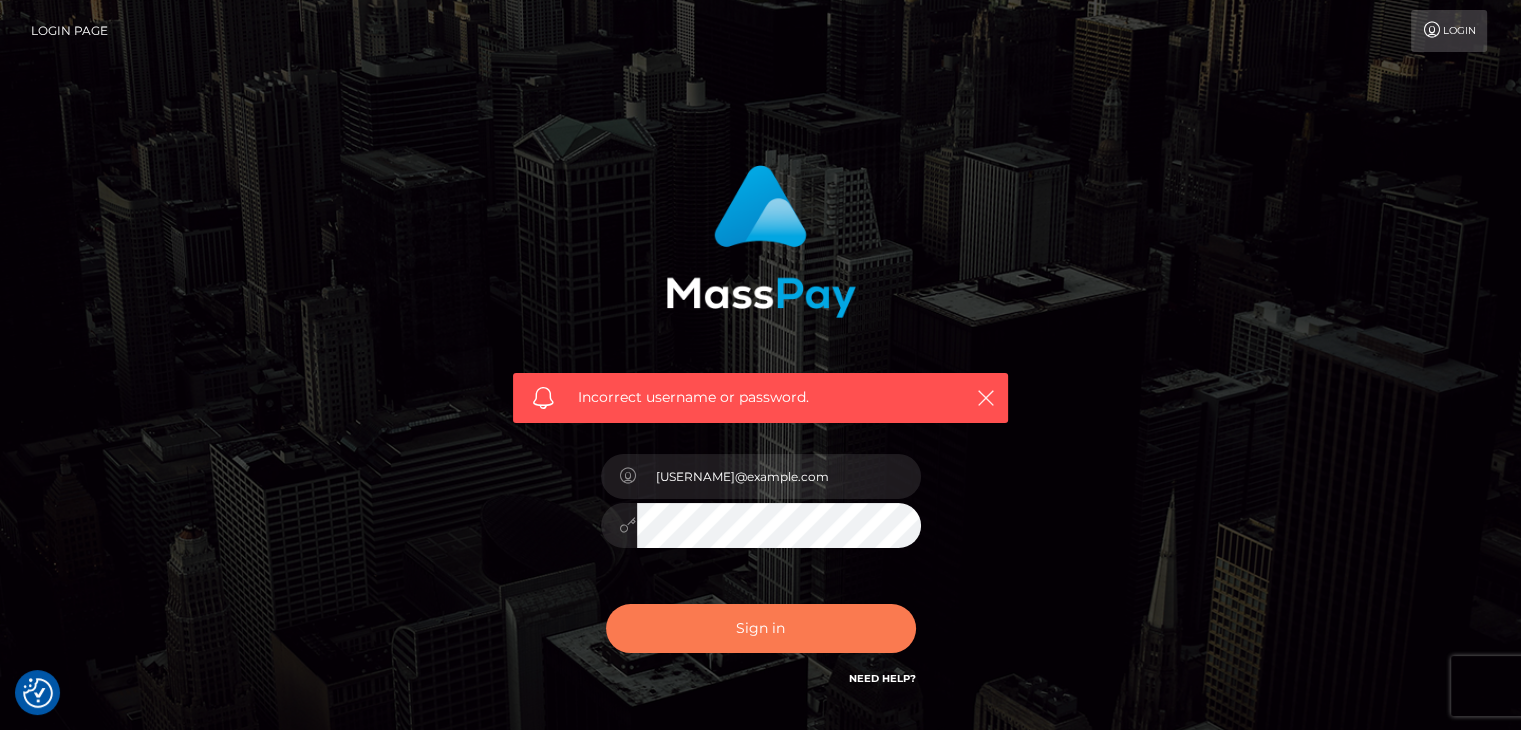 click on "Sign in" at bounding box center (761, 628) 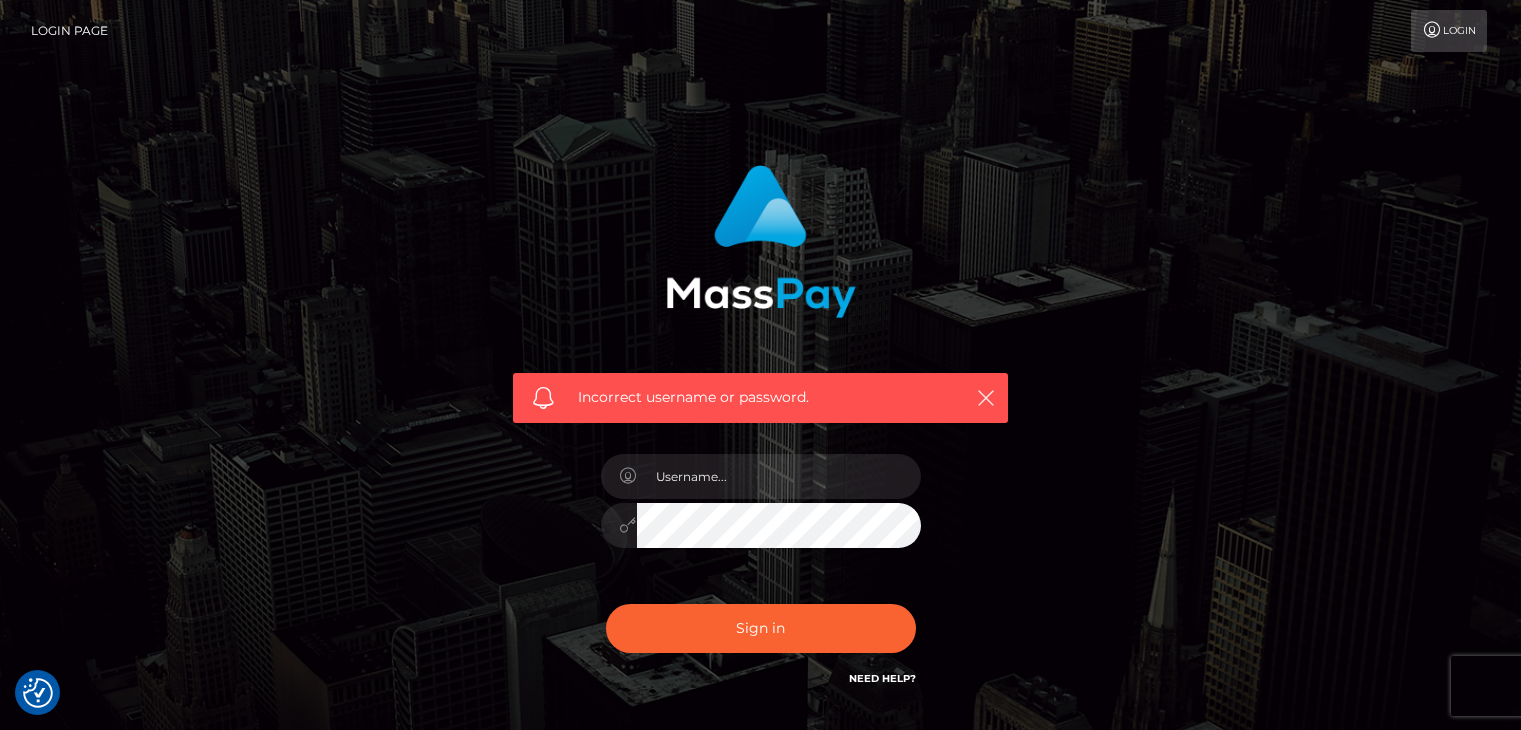 scroll, scrollTop: 0, scrollLeft: 0, axis: both 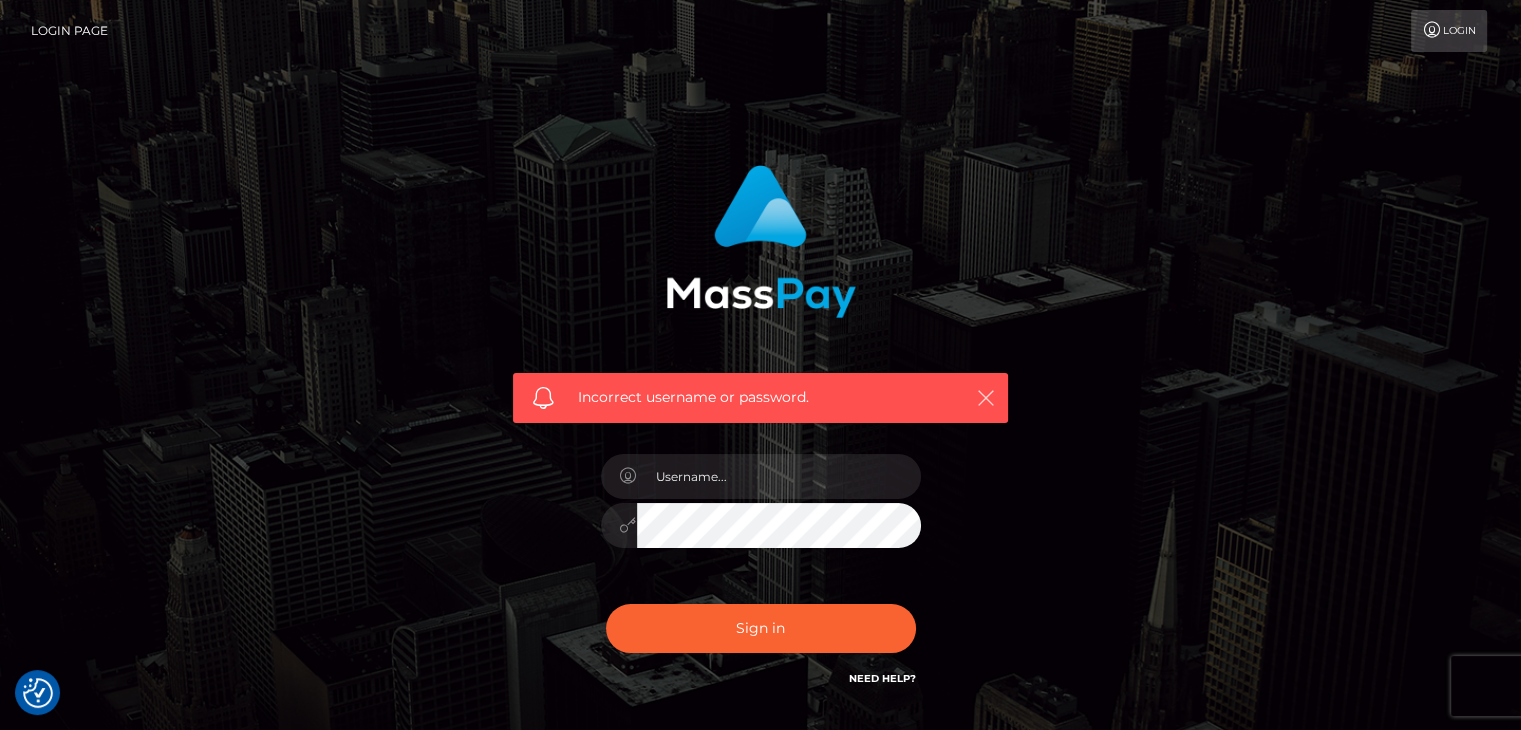 click at bounding box center (986, 398) 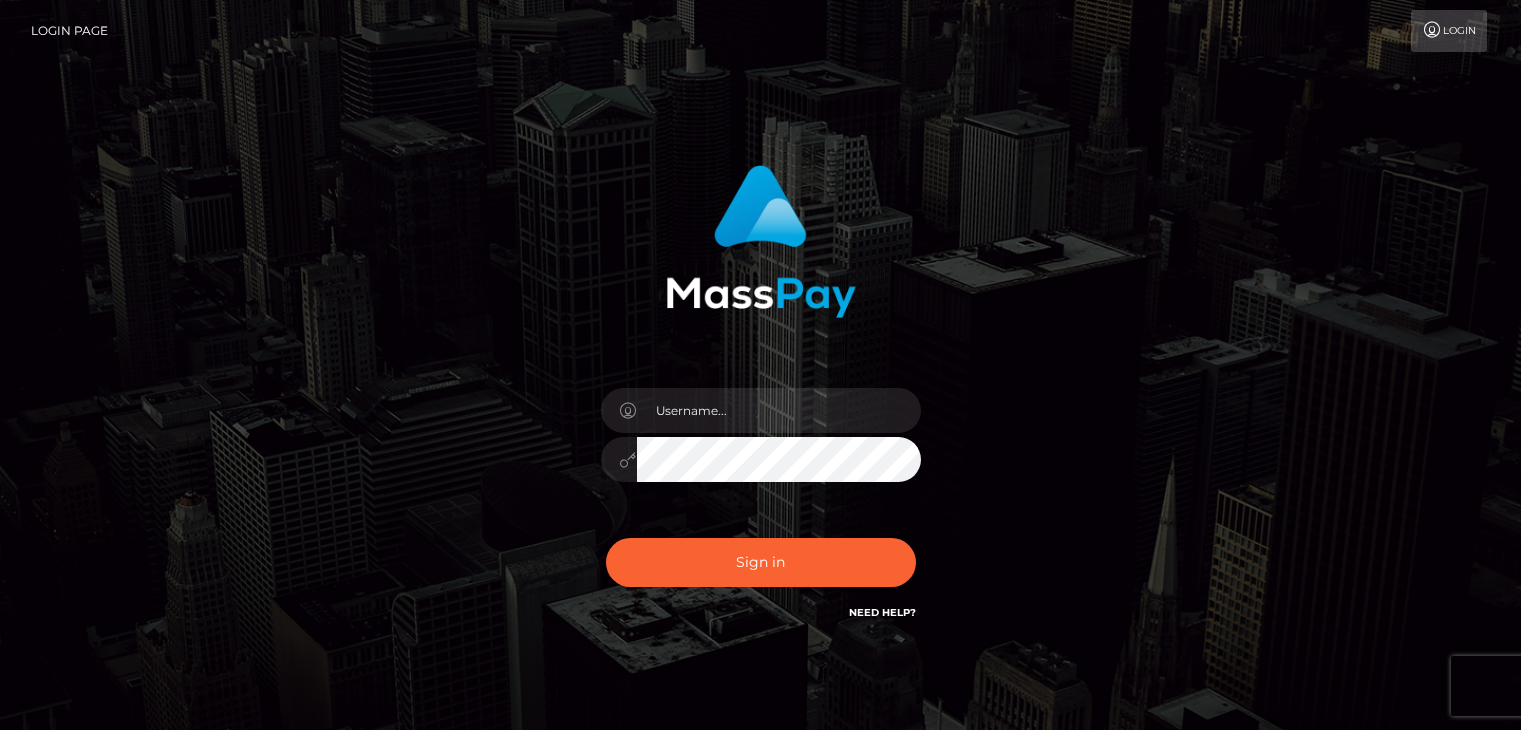 scroll, scrollTop: 0, scrollLeft: 0, axis: both 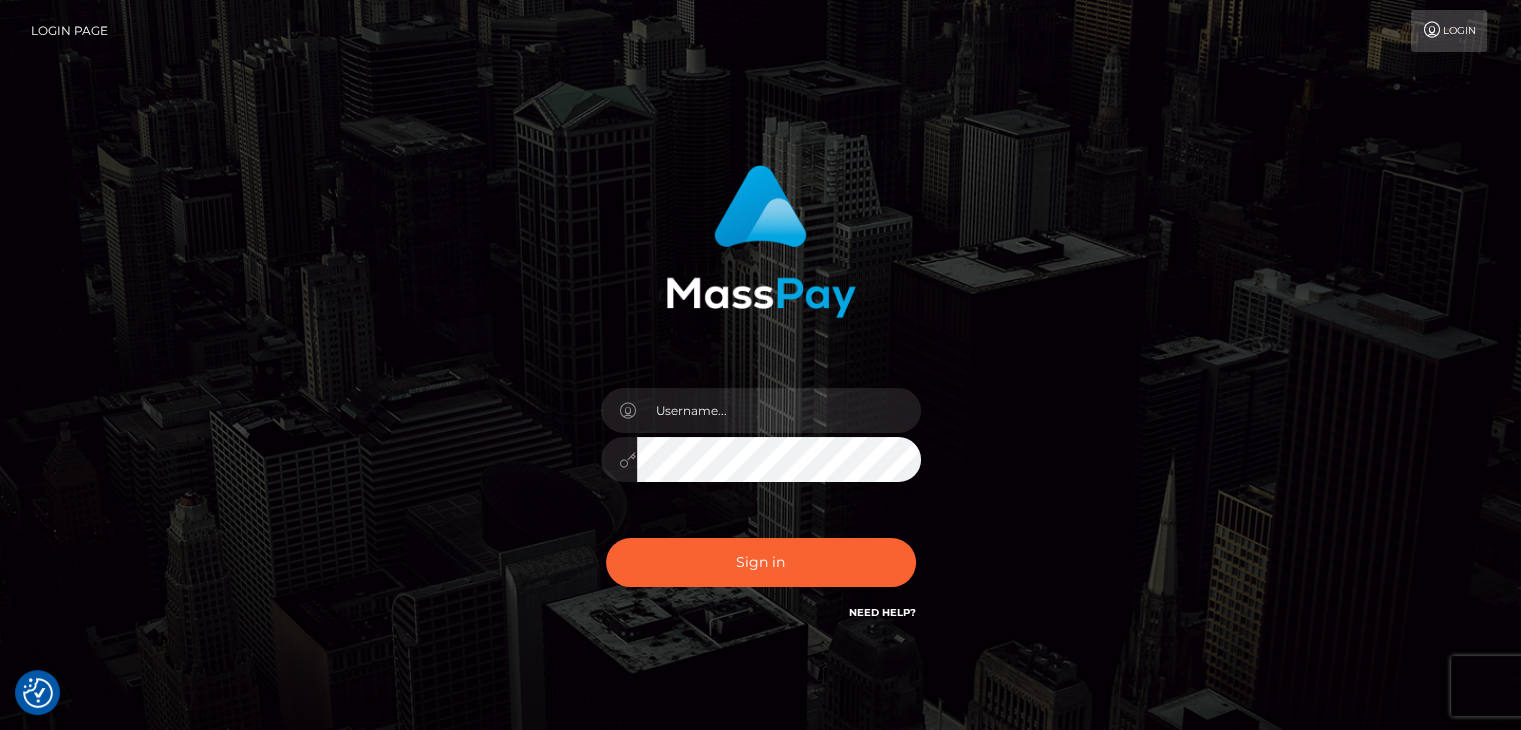 click on "Need
Help?" at bounding box center [882, 612] 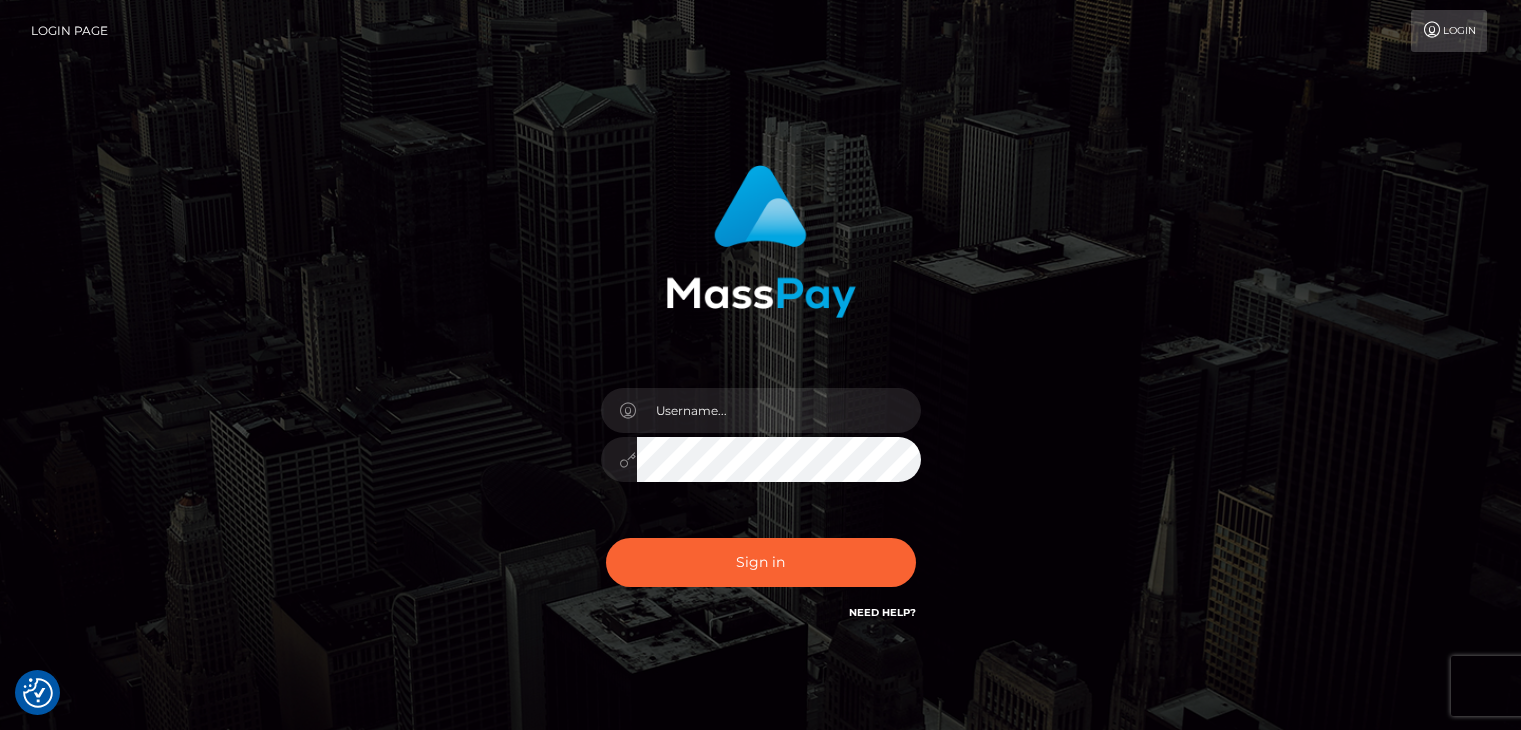scroll, scrollTop: 0, scrollLeft: 0, axis: both 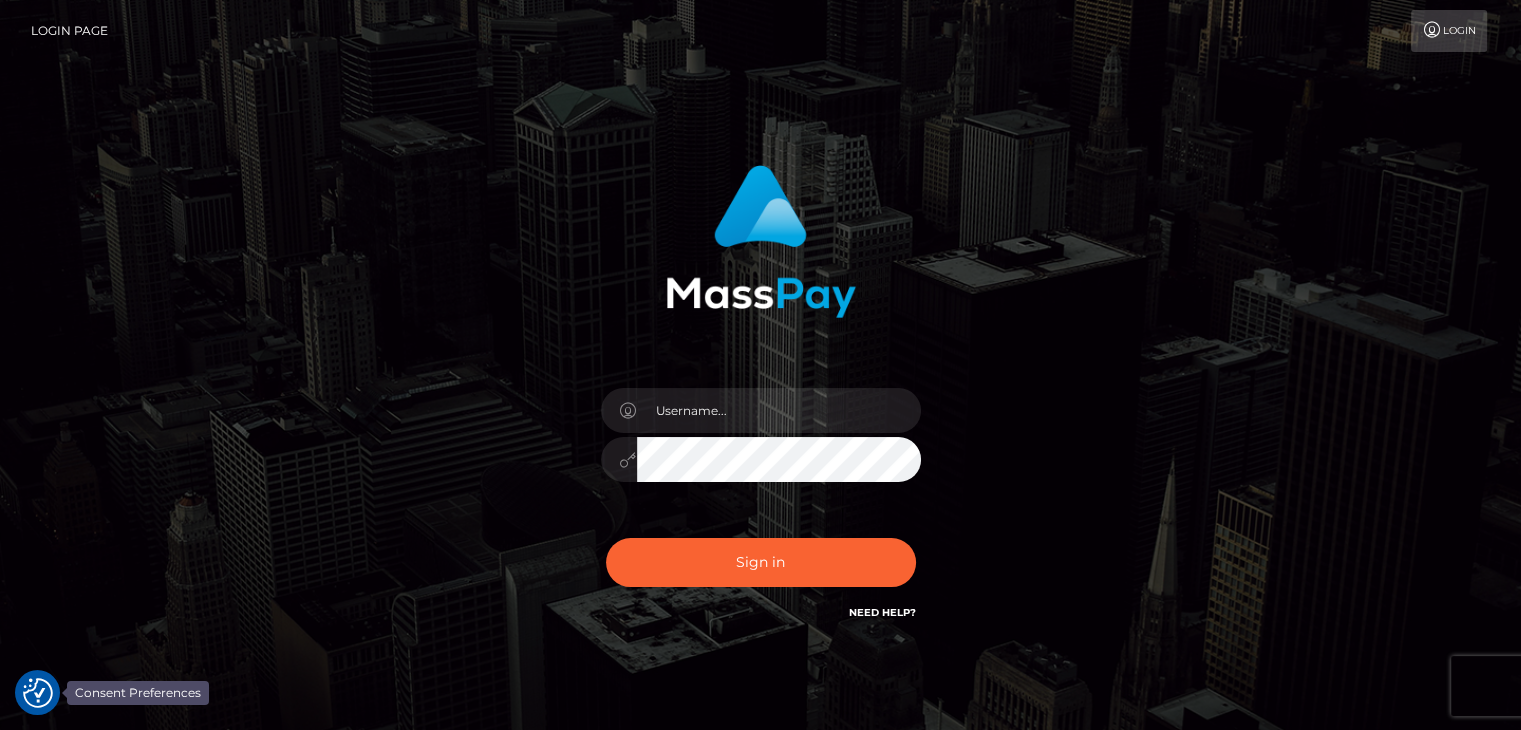 click at bounding box center [38, 693] 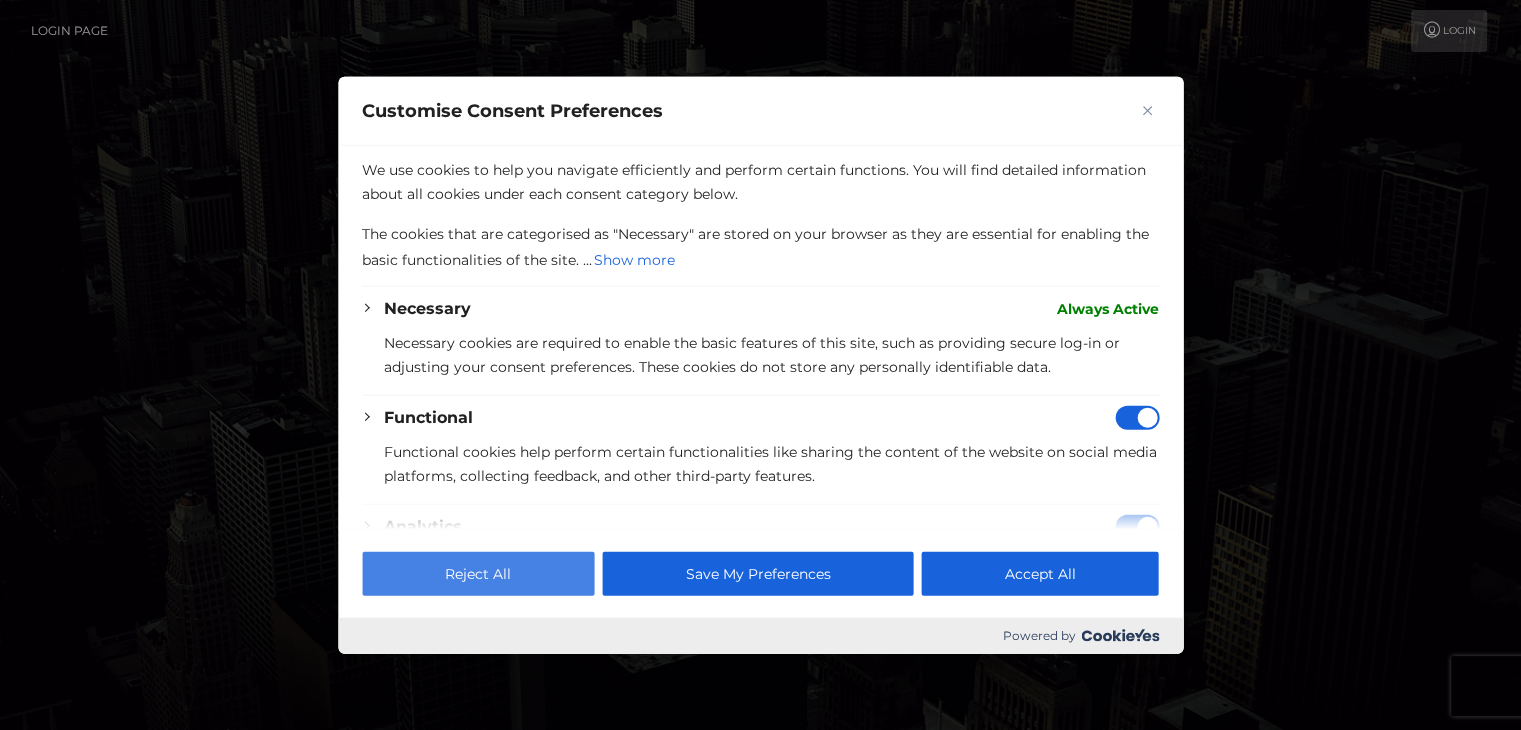 click on "Reject All" at bounding box center (478, 573) 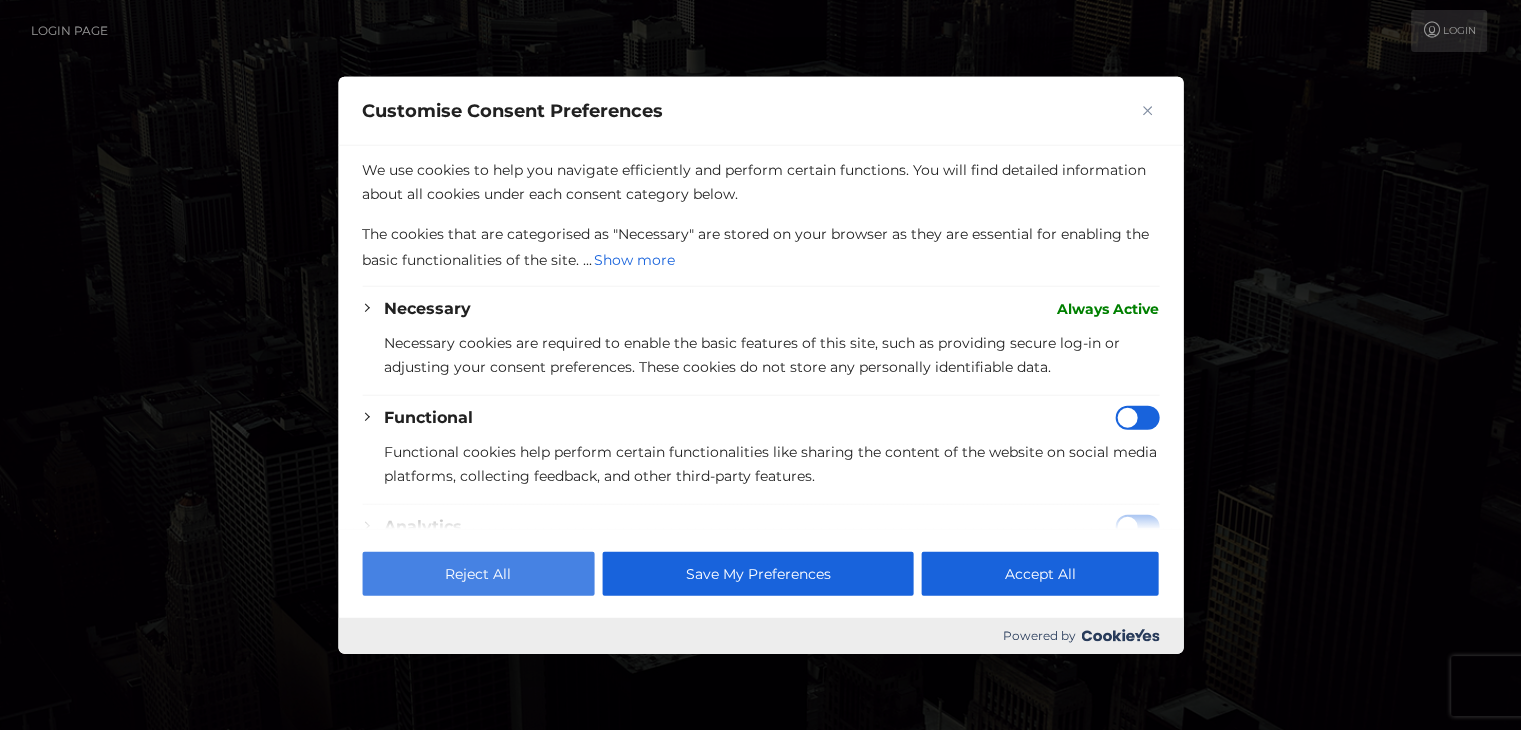 checkbox on "false" 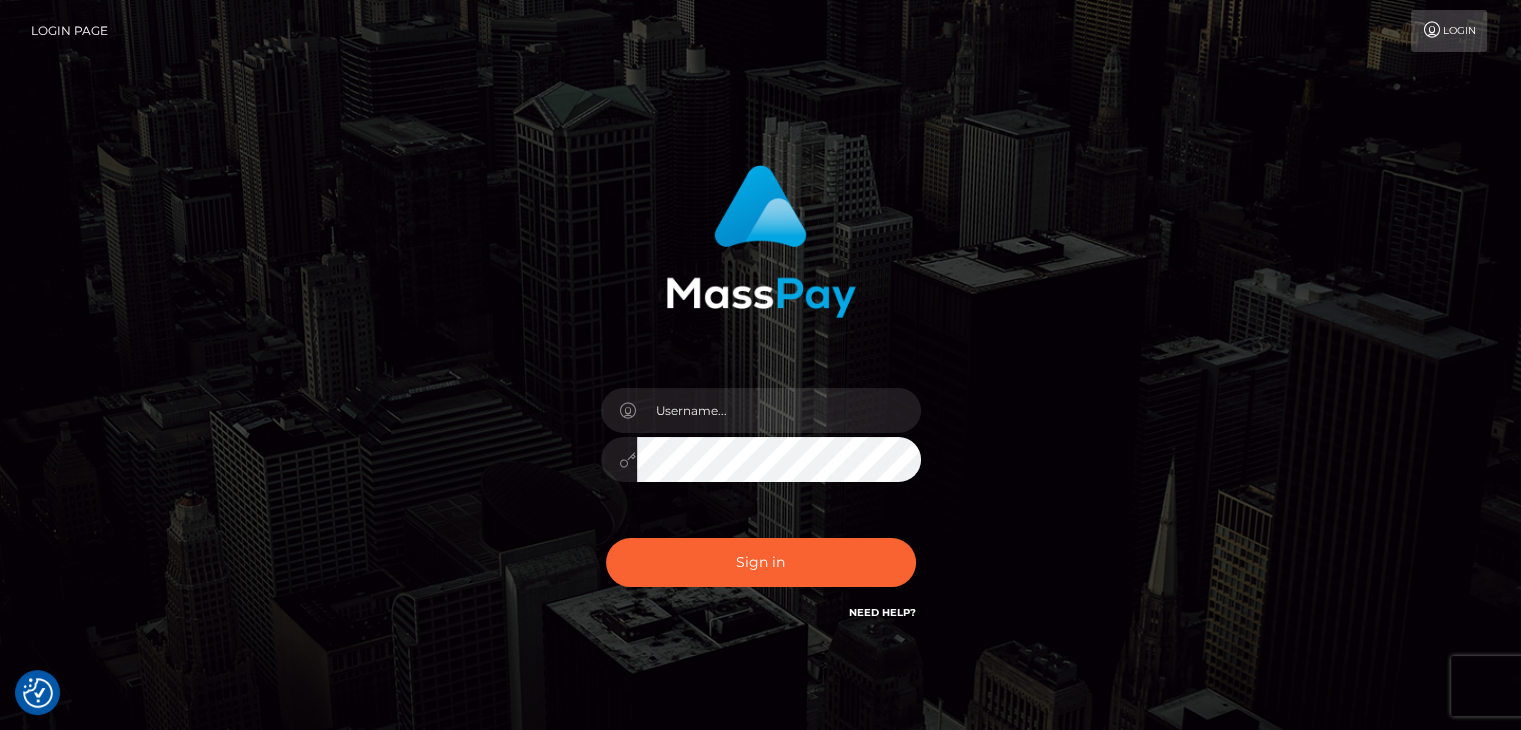 click on "Login Page" at bounding box center (69, 31) 